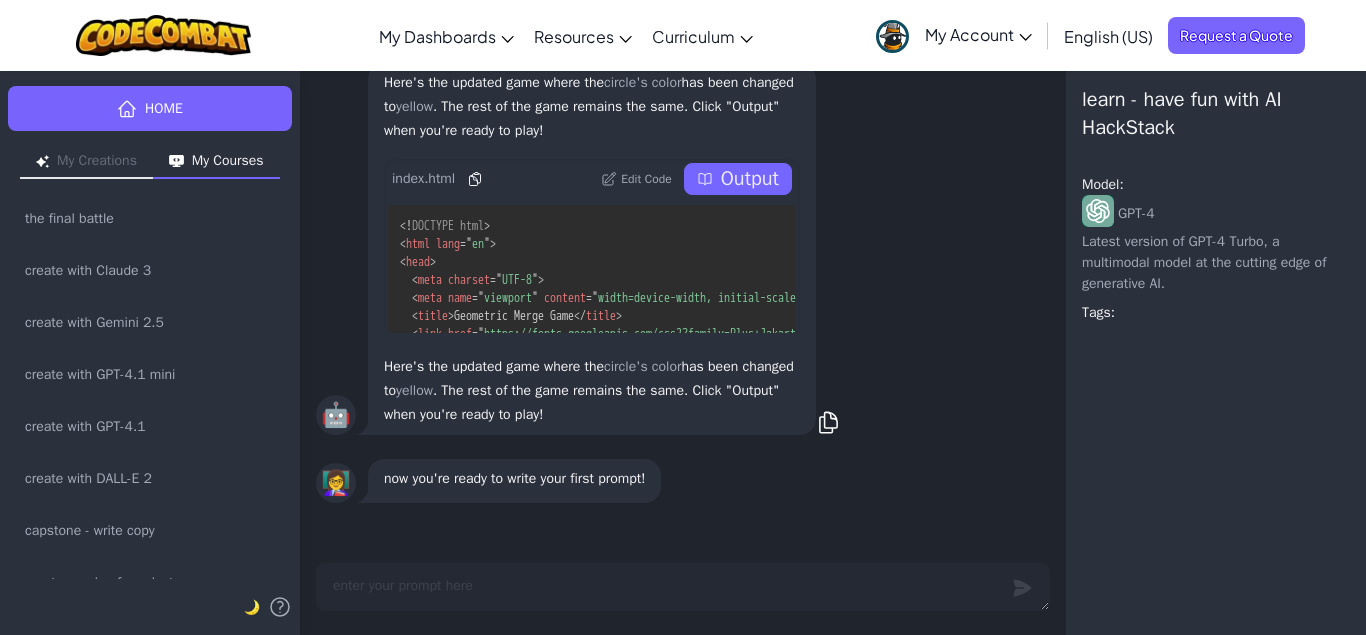 scroll, scrollTop: 0, scrollLeft: 0, axis: both 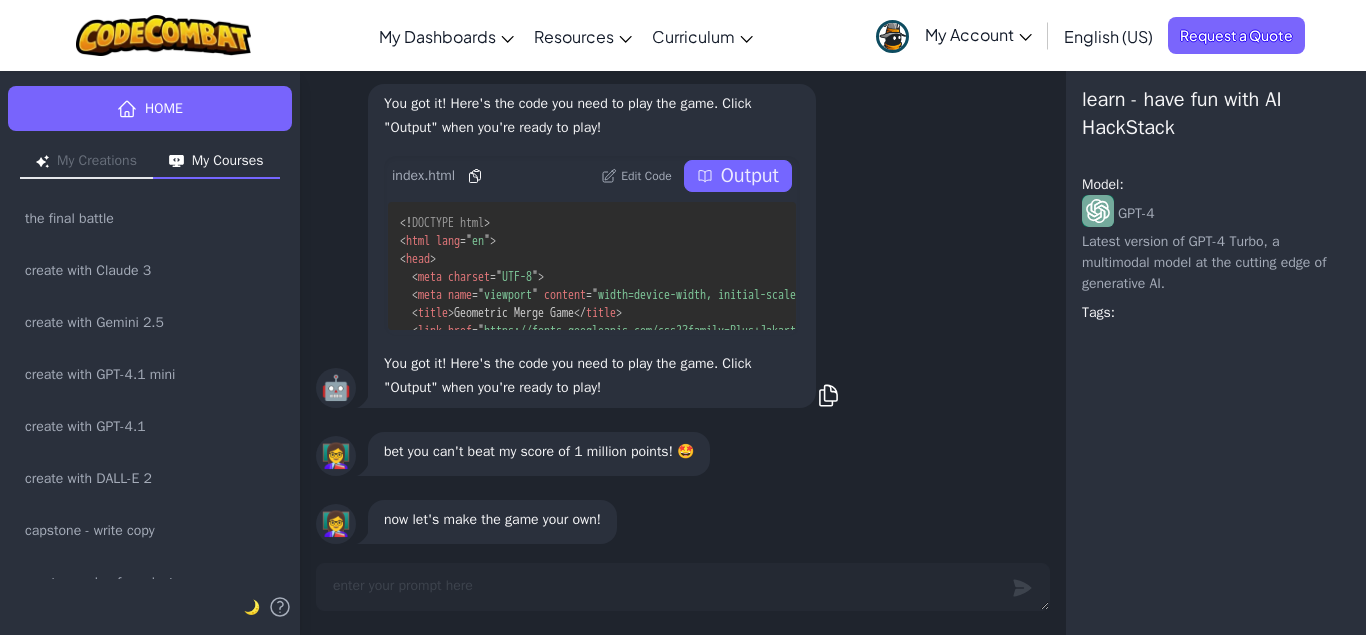 click on "Output" at bounding box center [750, 176] 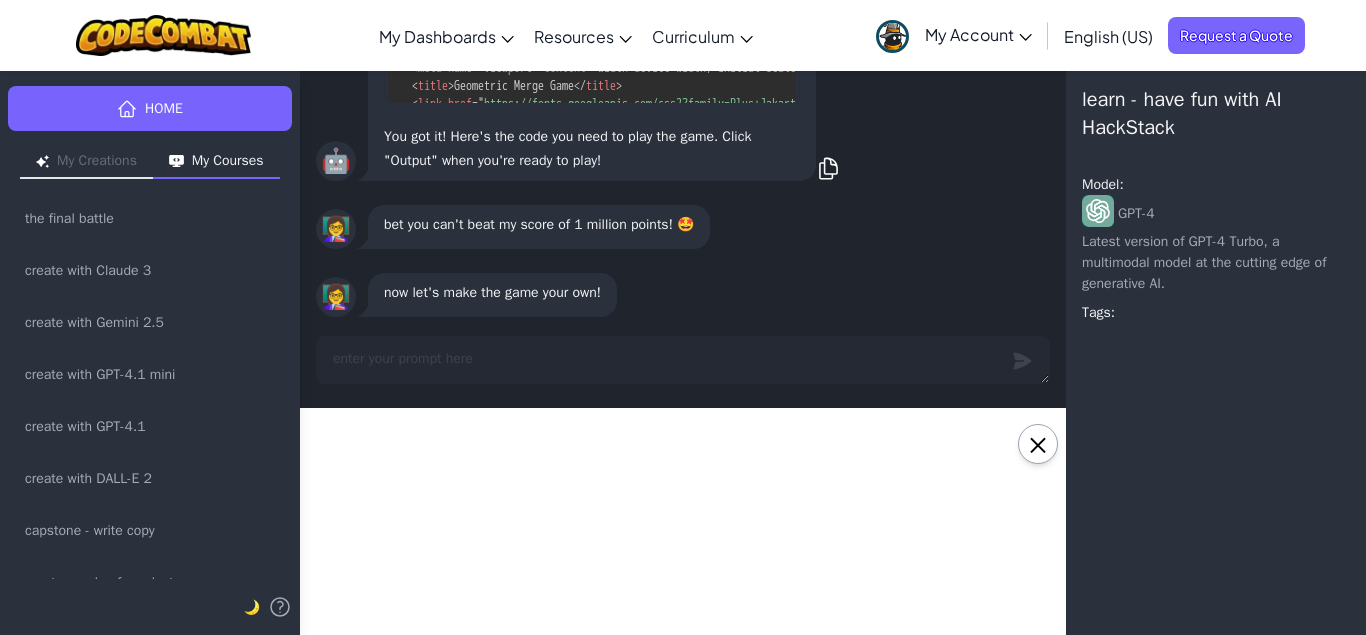 scroll, scrollTop: -900, scrollLeft: 0, axis: vertical 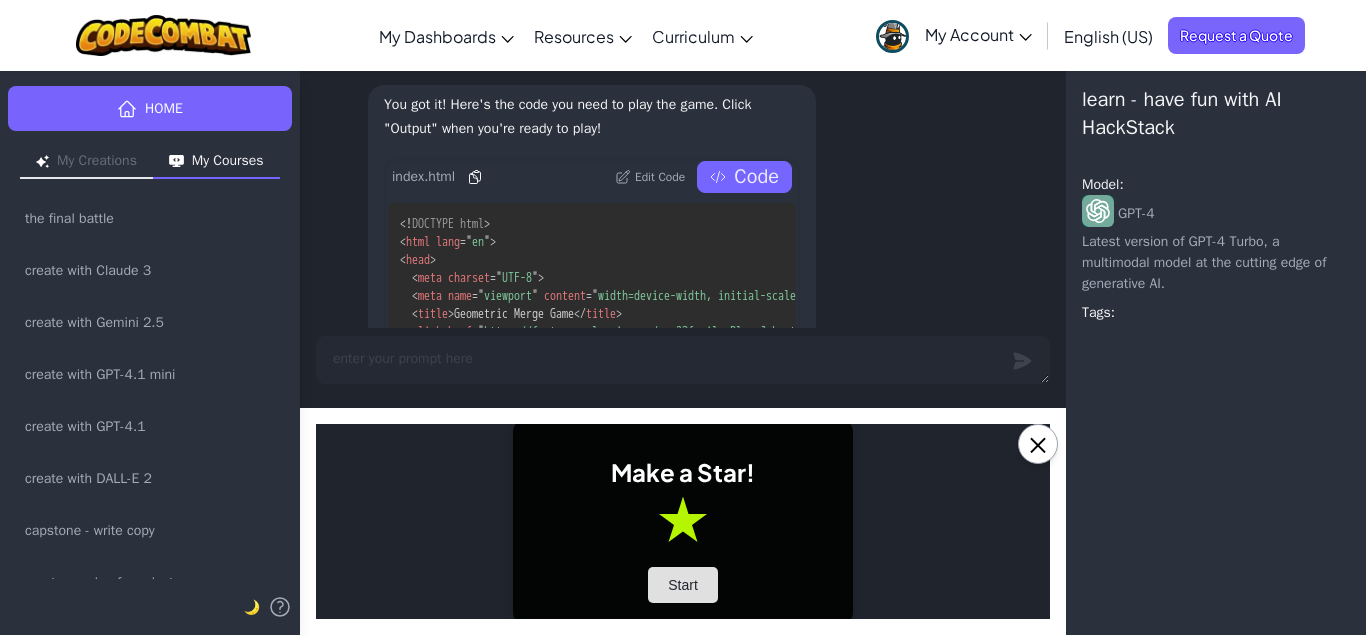 click on "Start" at bounding box center (683, 584) 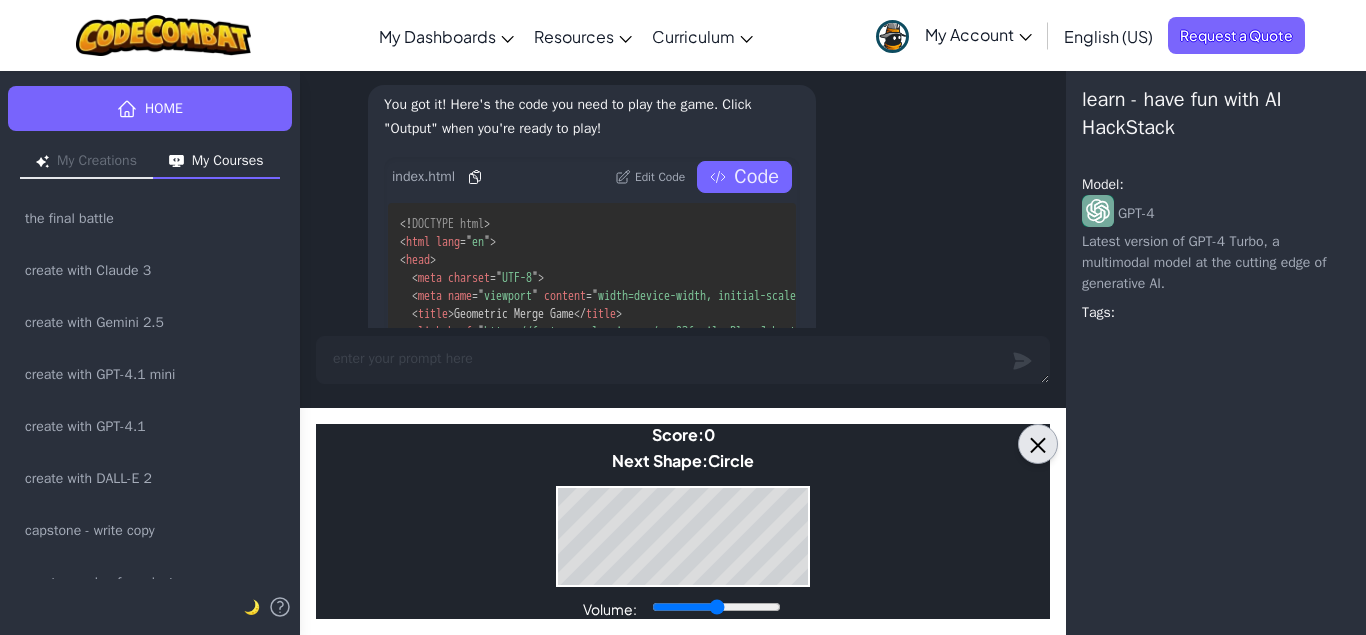 click on "×" at bounding box center (1038, 444) 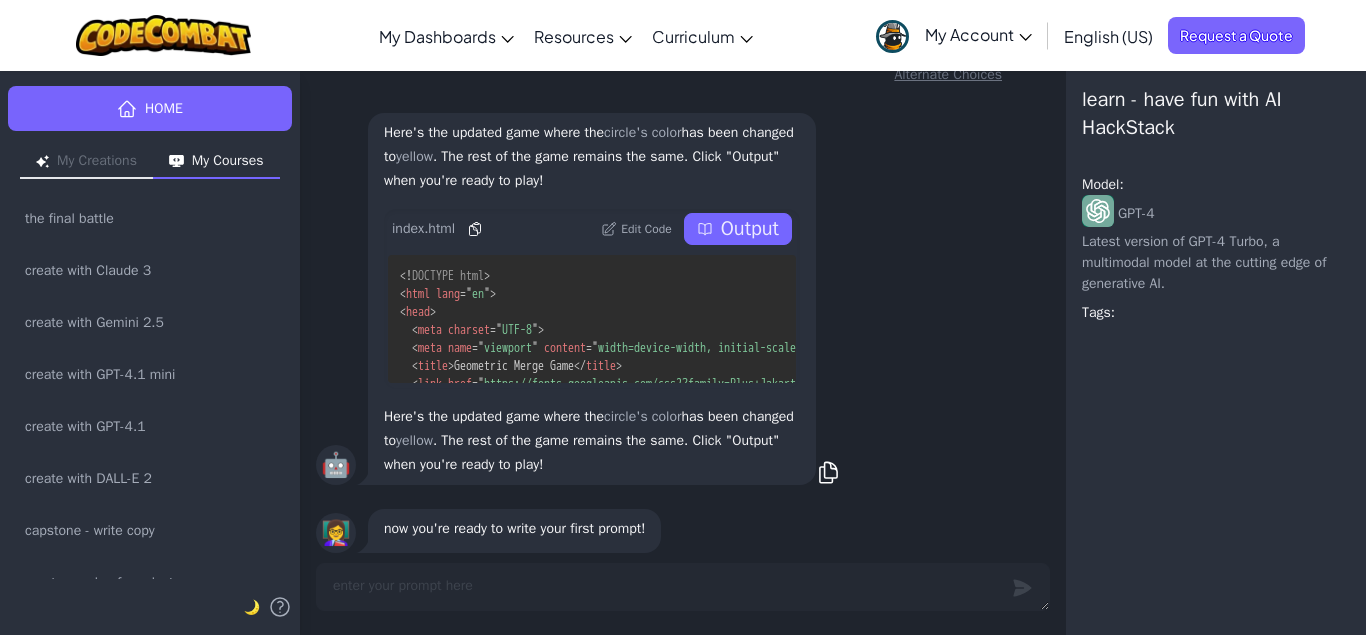 scroll, scrollTop: 0, scrollLeft: 0, axis: both 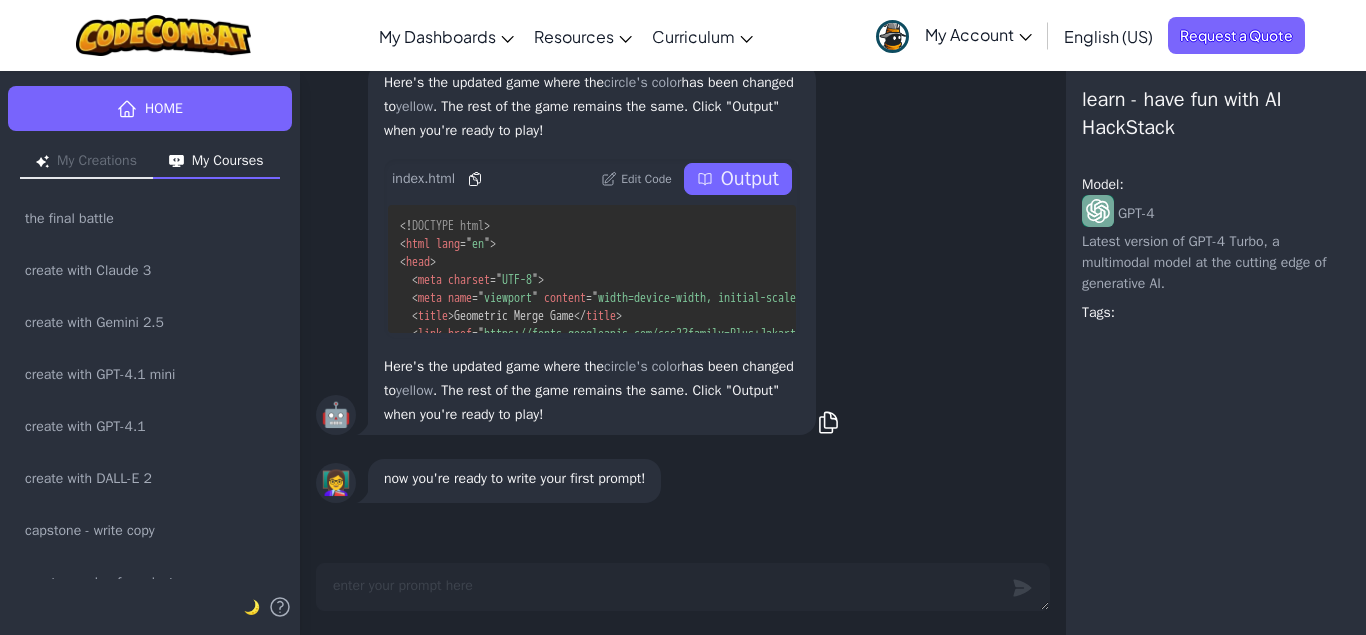 click on "Output" at bounding box center (750, 179) 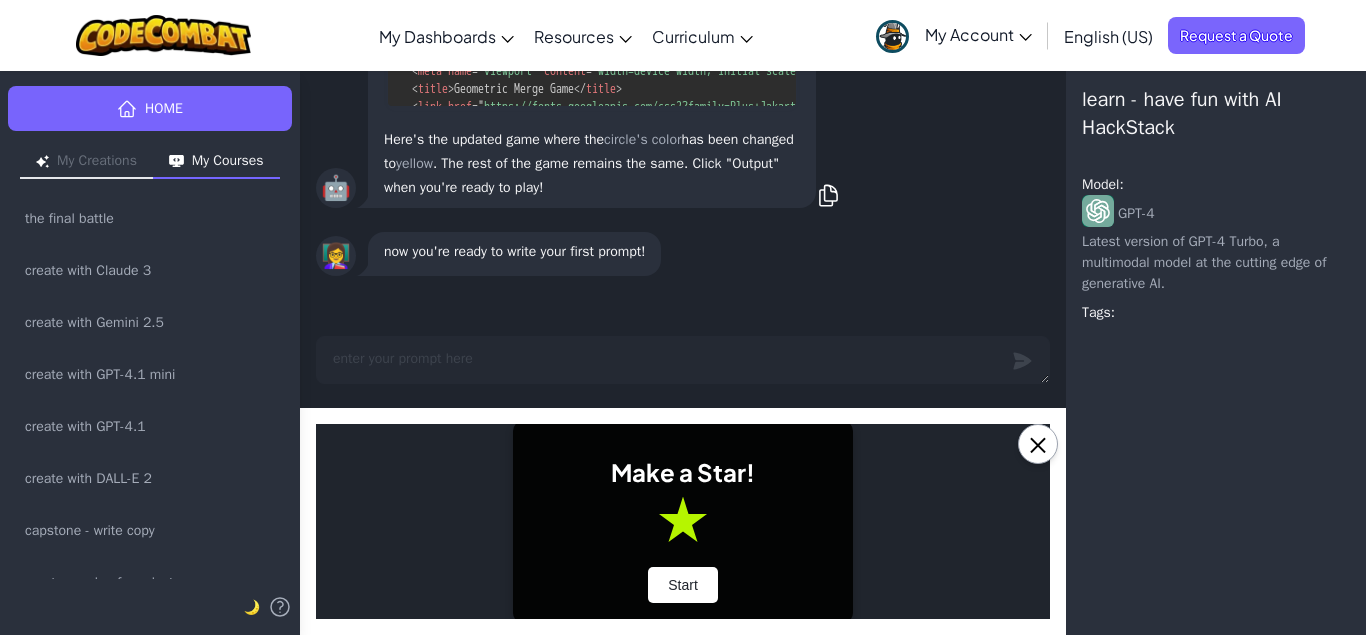 scroll, scrollTop: 0, scrollLeft: 0, axis: both 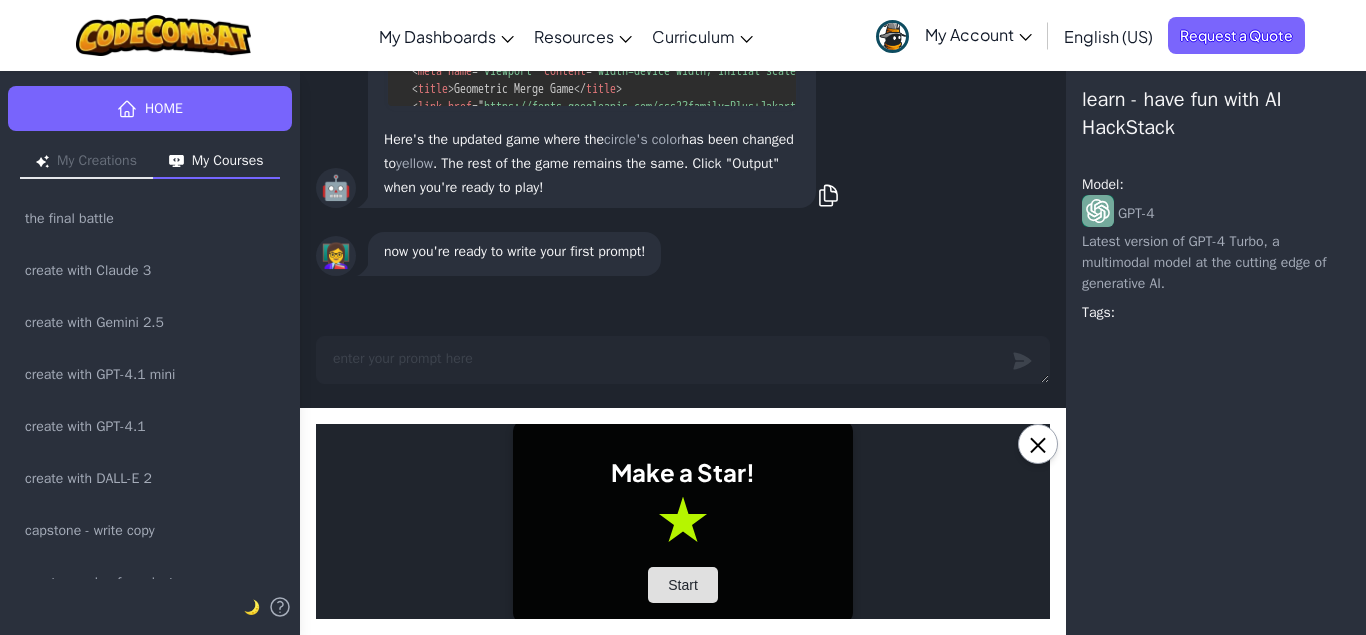 click on "Start" at bounding box center (683, 584) 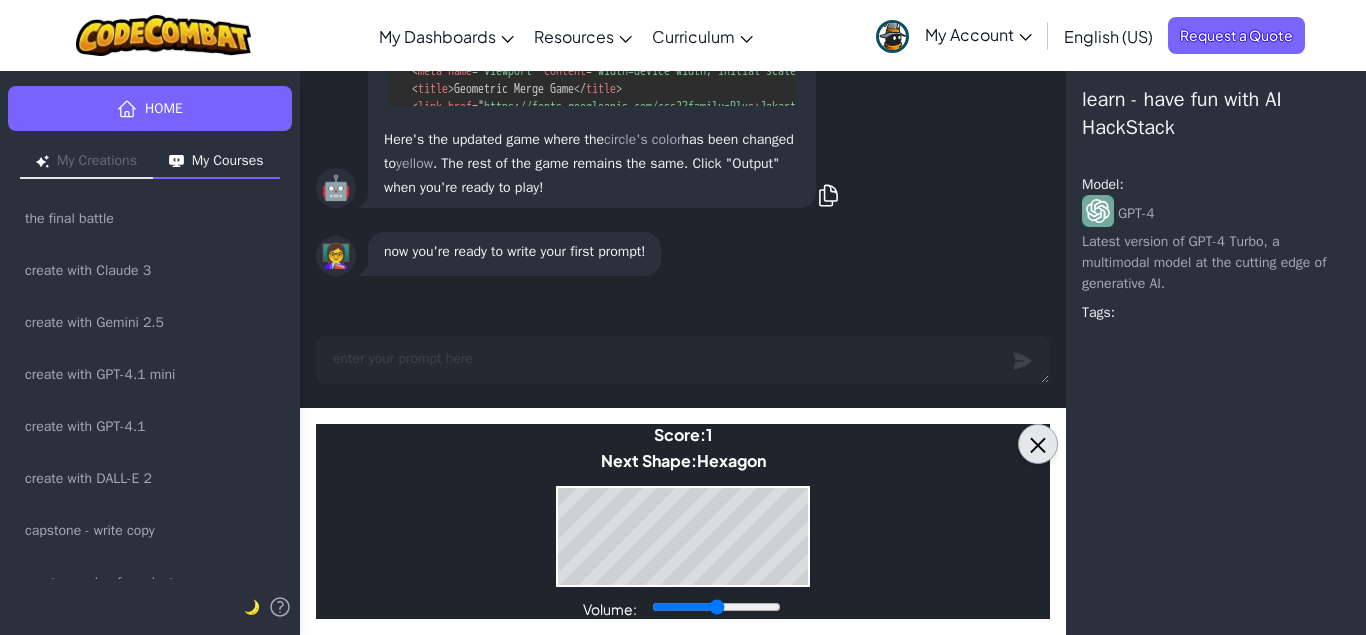 click on "×" at bounding box center [1038, 444] 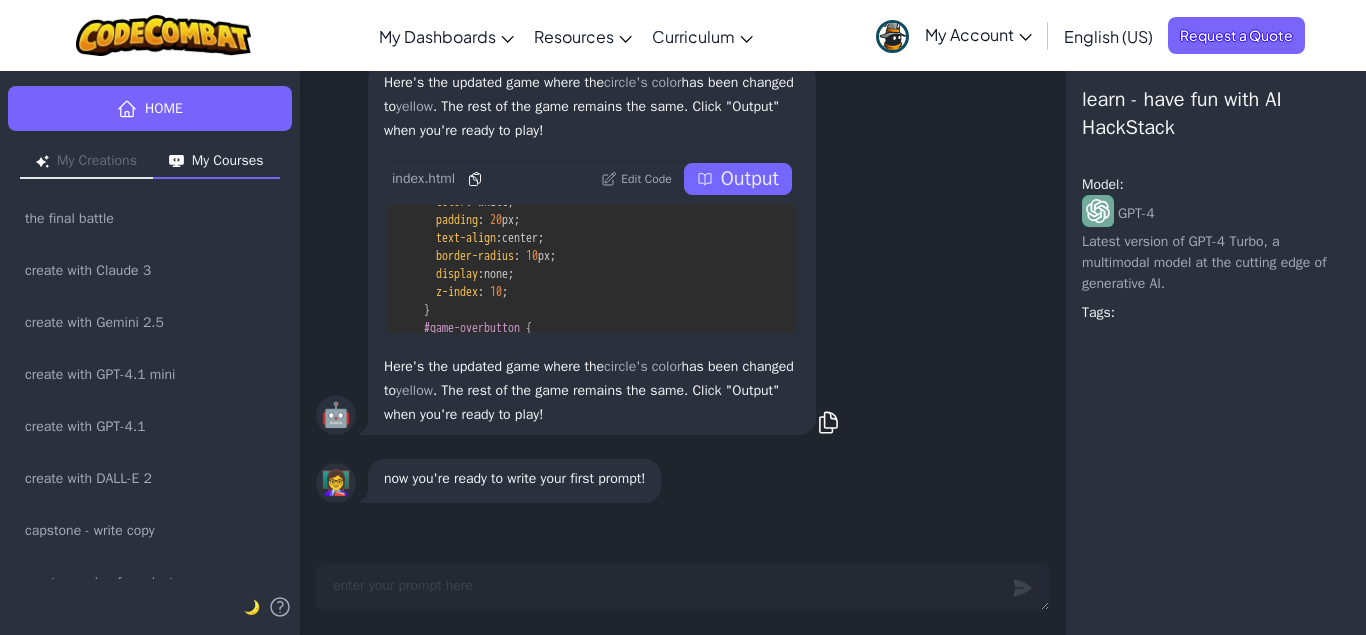 scroll, scrollTop: 588, scrollLeft: 0, axis: vertical 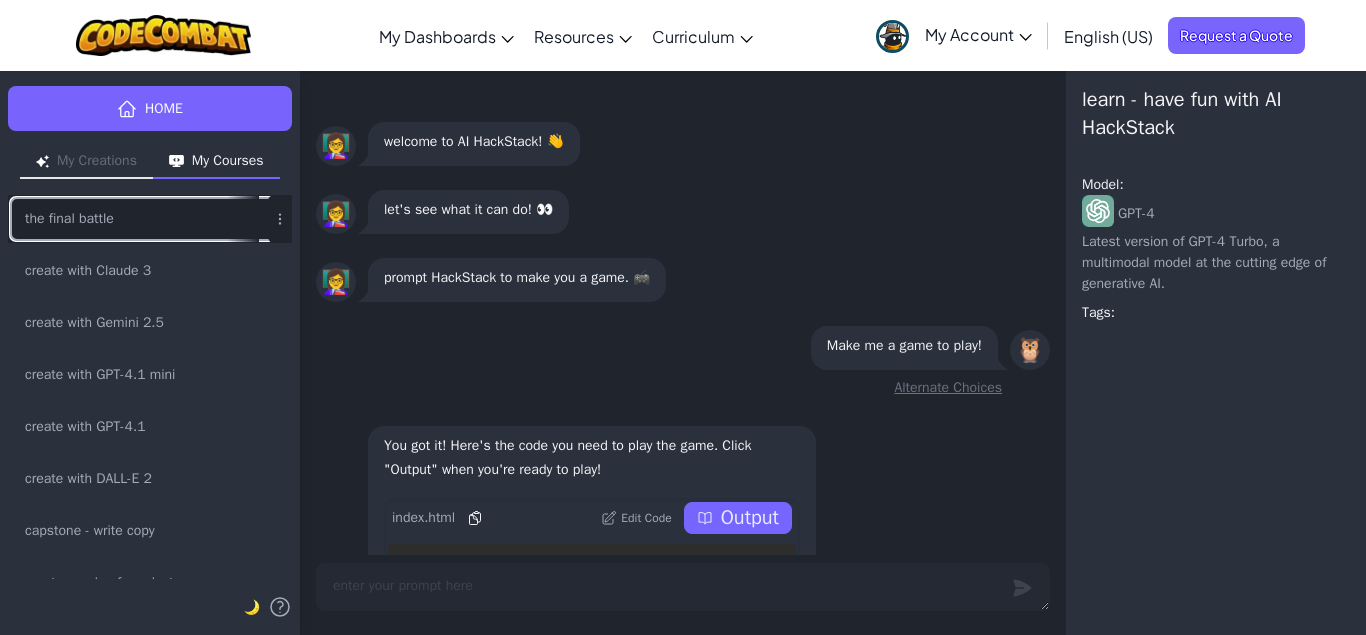 click on "the final battle" at bounding box center (69, 219) 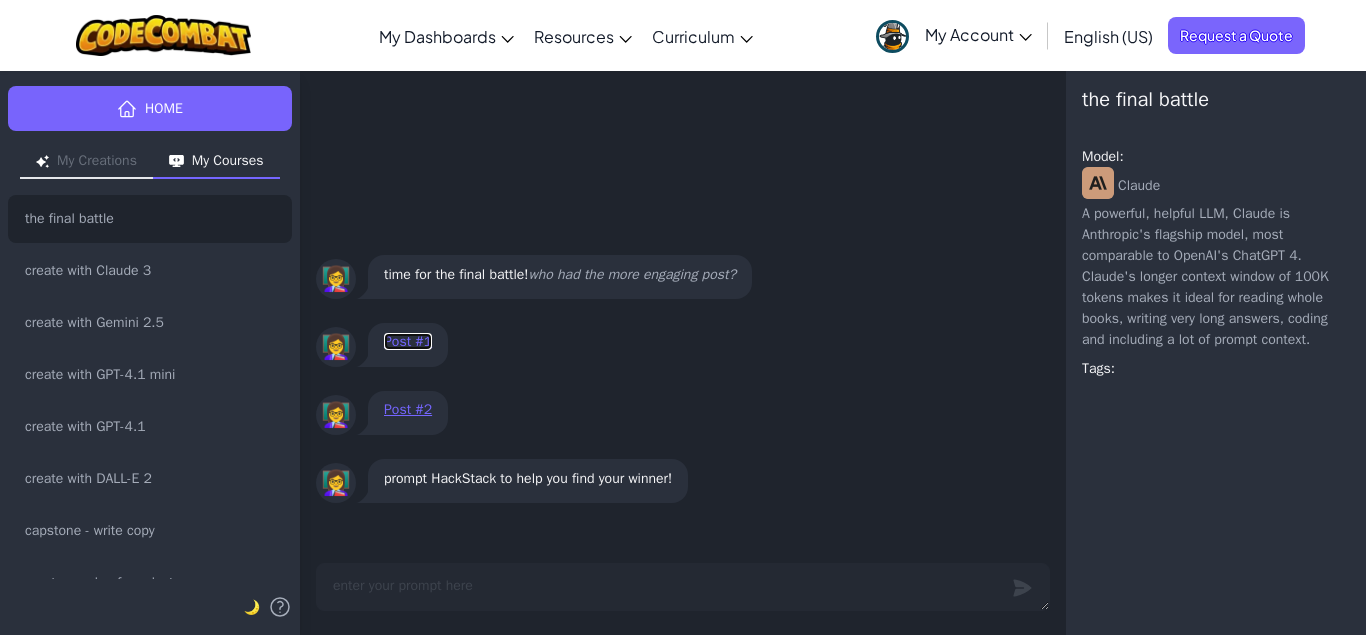 click on "Post #1" at bounding box center [408, 341] 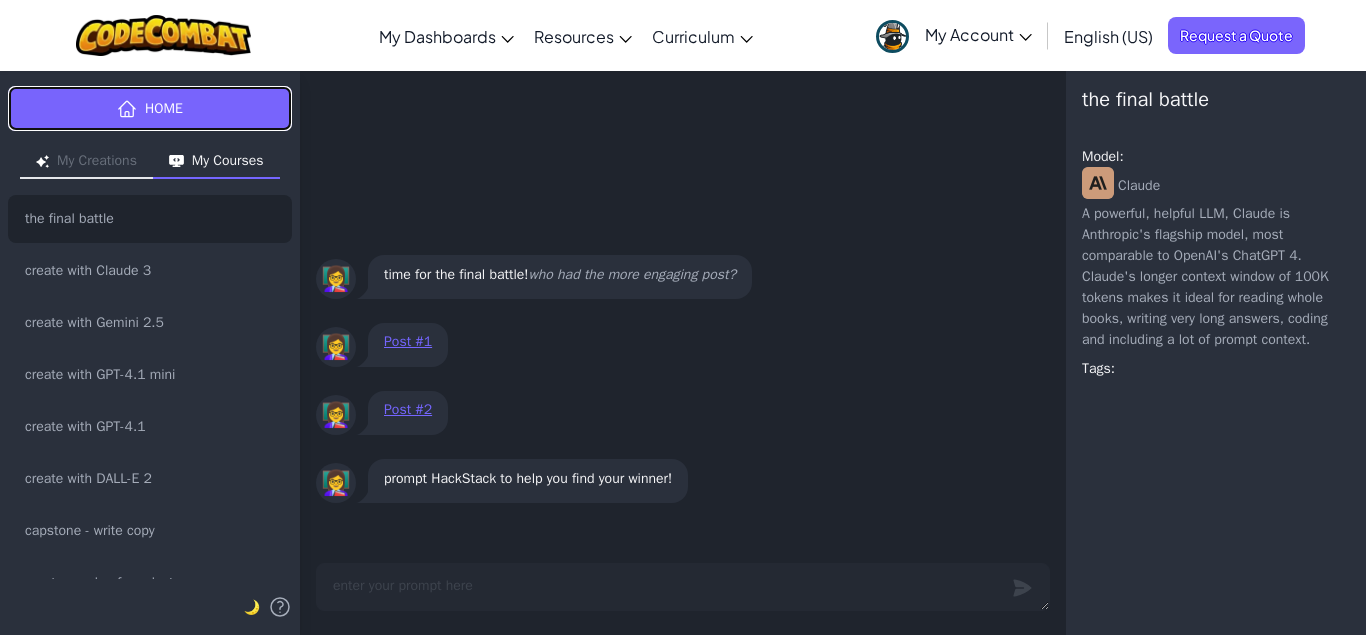 click on "Home" at bounding box center [164, 108] 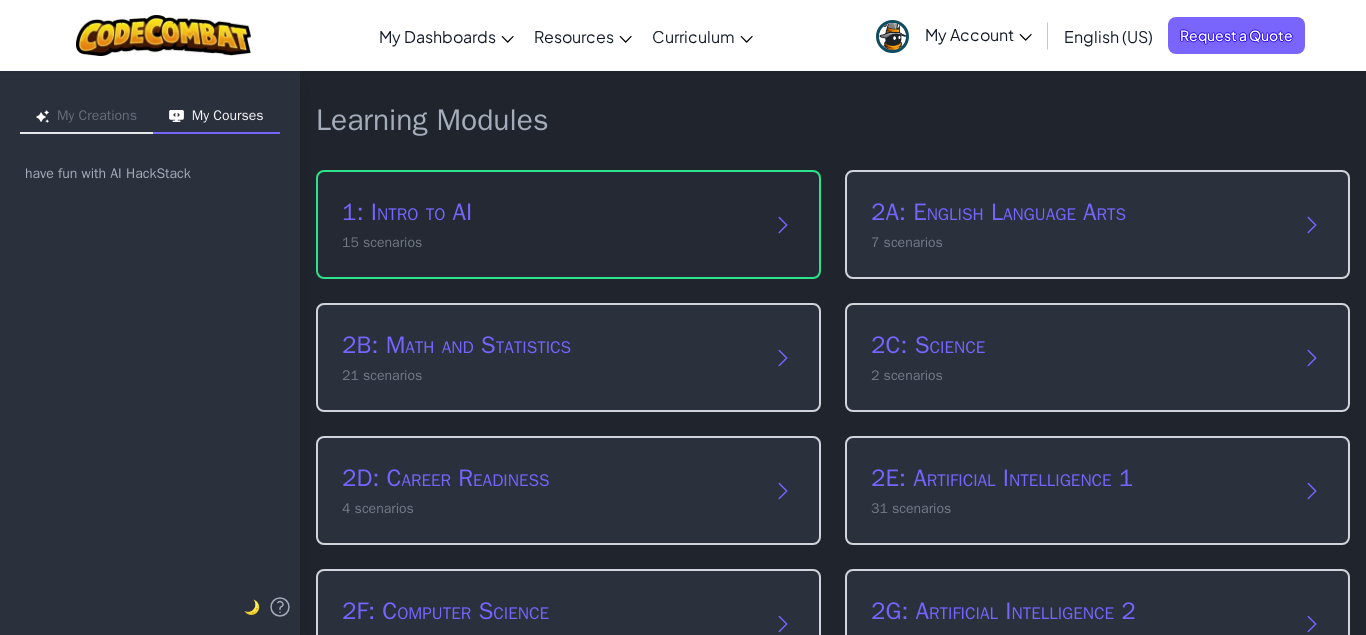 click on "1: Intro to AI" at bounding box center [548, 212] 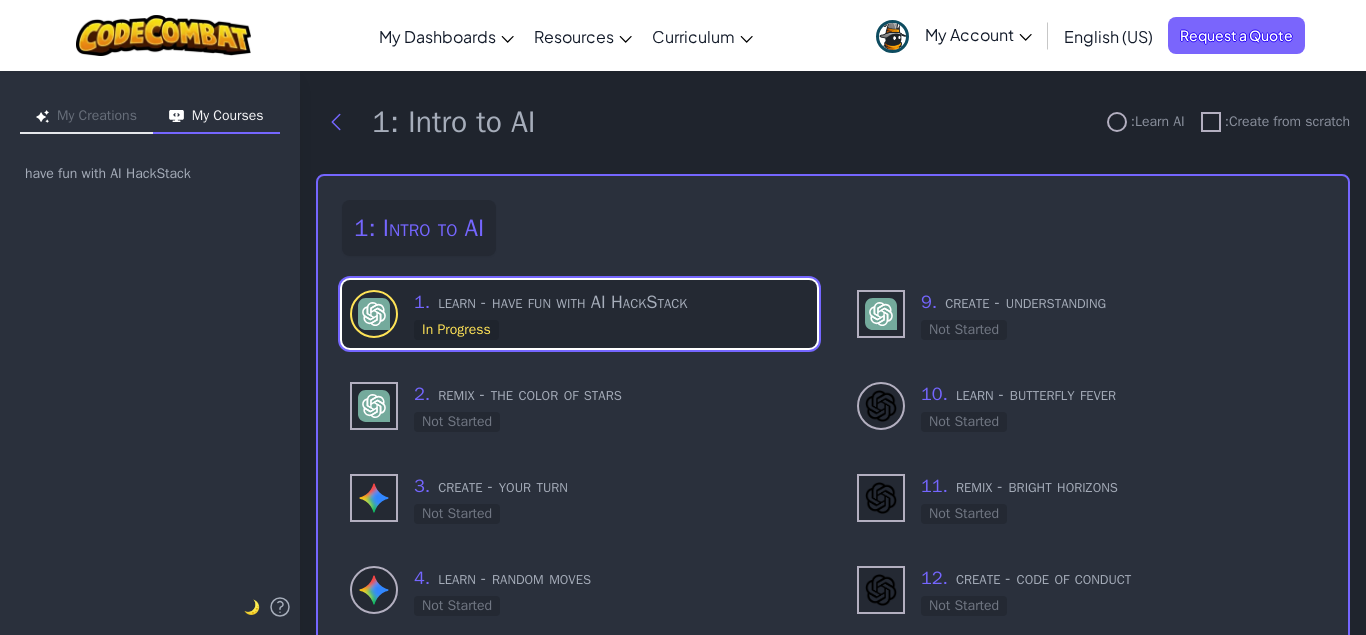 click on "In Progress" at bounding box center (456, 330) 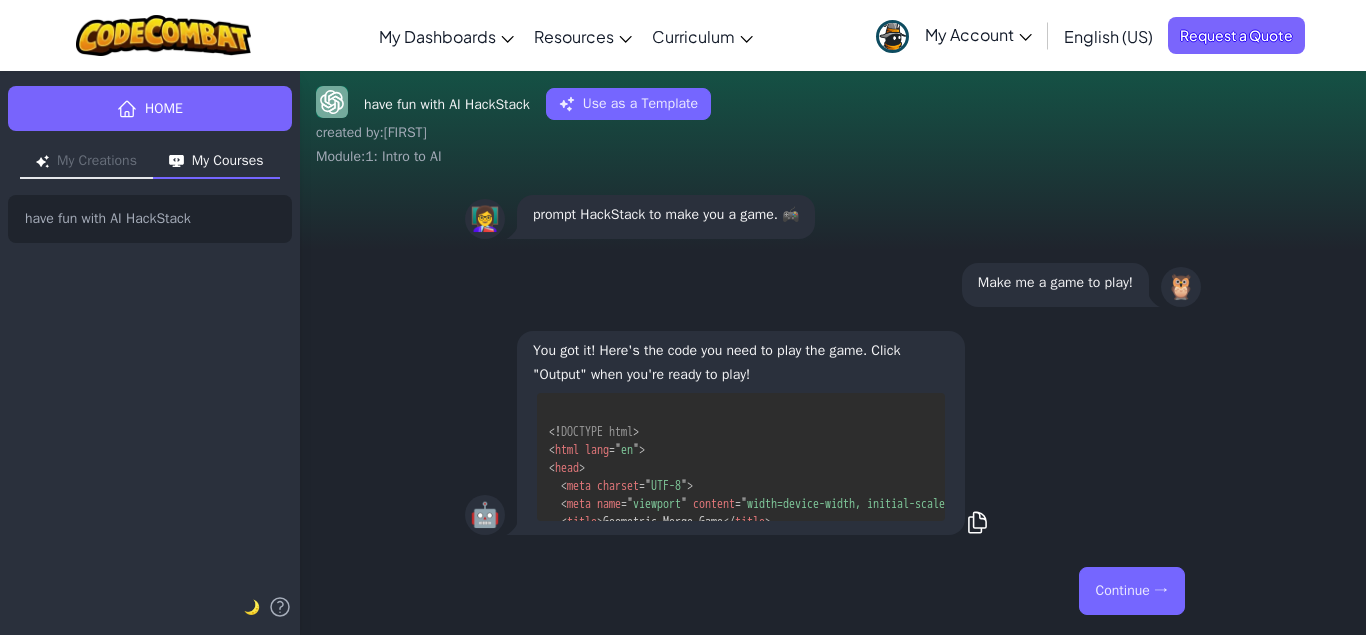 click on "Continue →" at bounding box center (1132, 591) 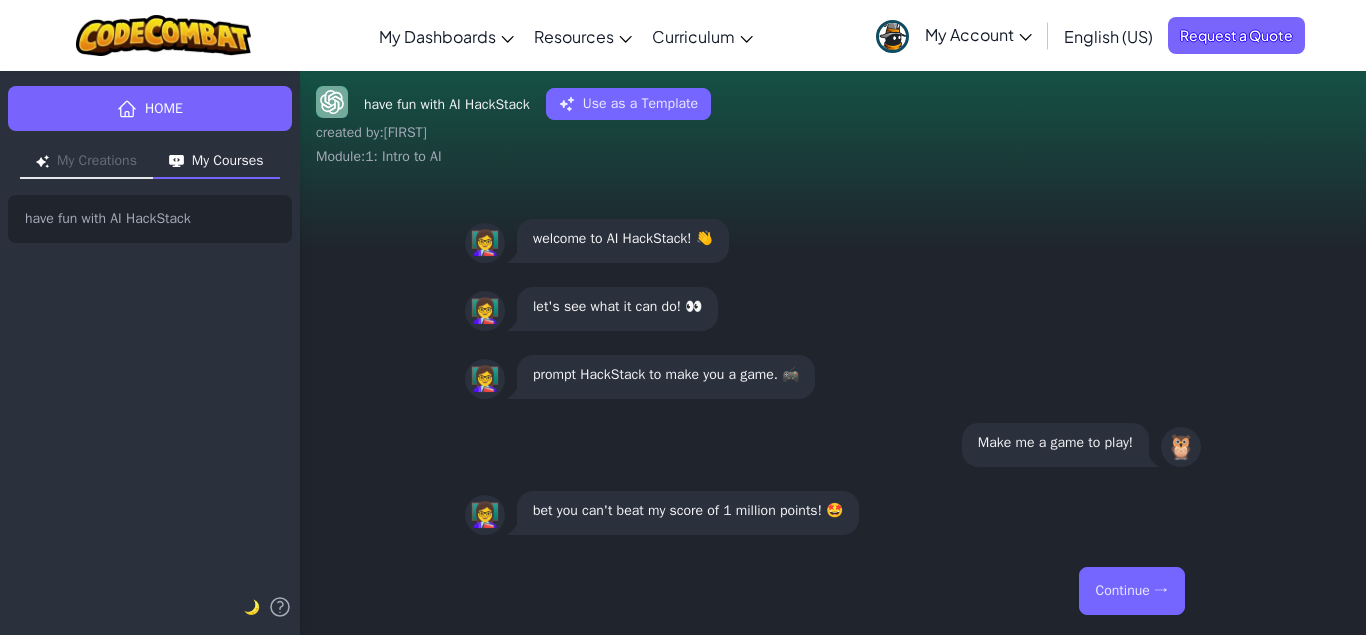 click on "Continue →" at bounding box center [1132, 591] 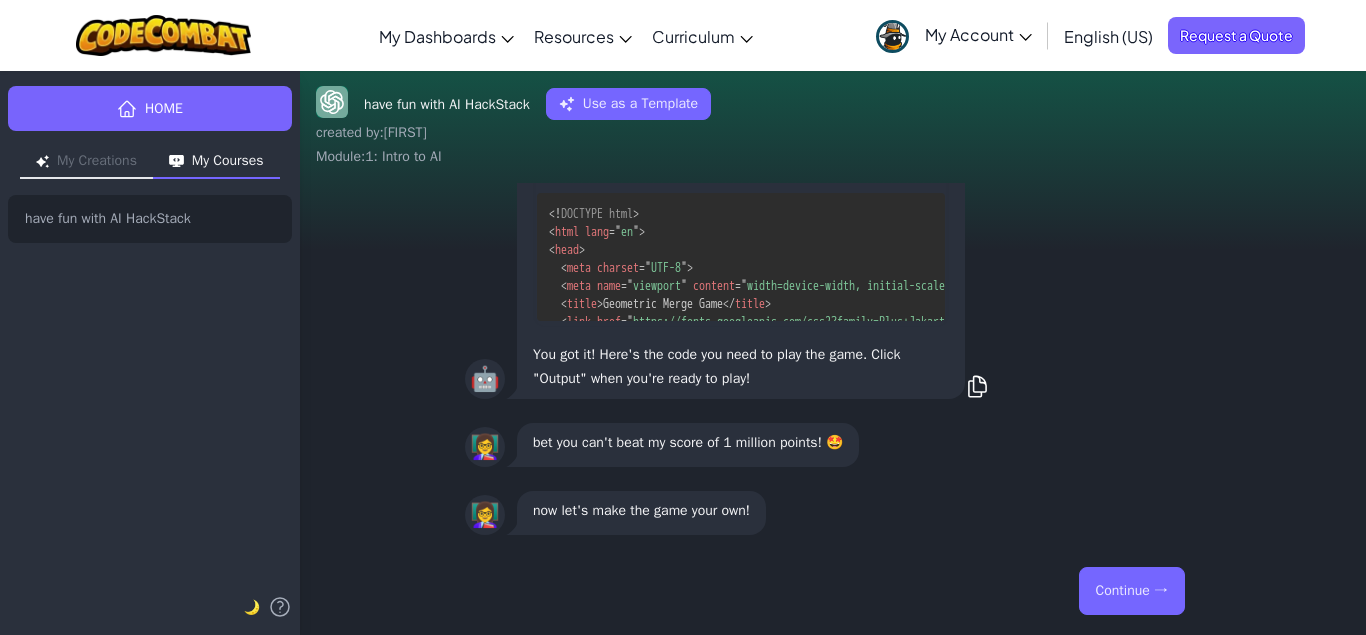 click on "Continue →" at bounding box center (1132, 591) 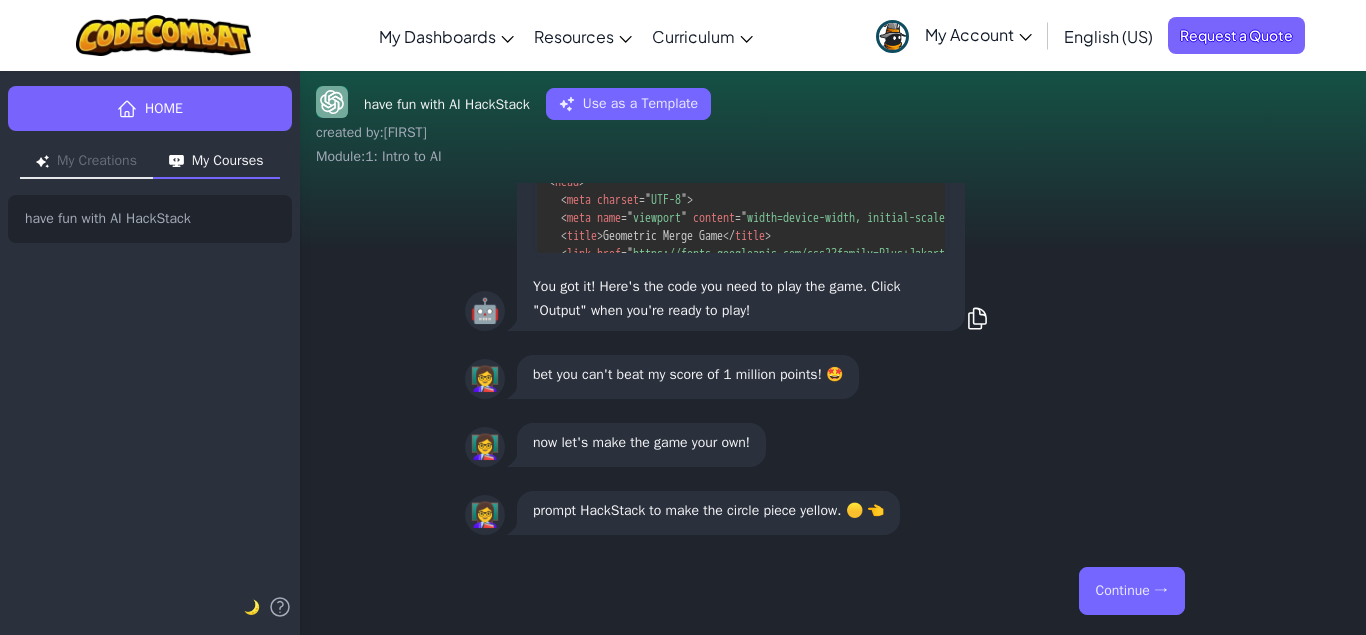 click on "Continue →" at bounding box center (1132, 591) 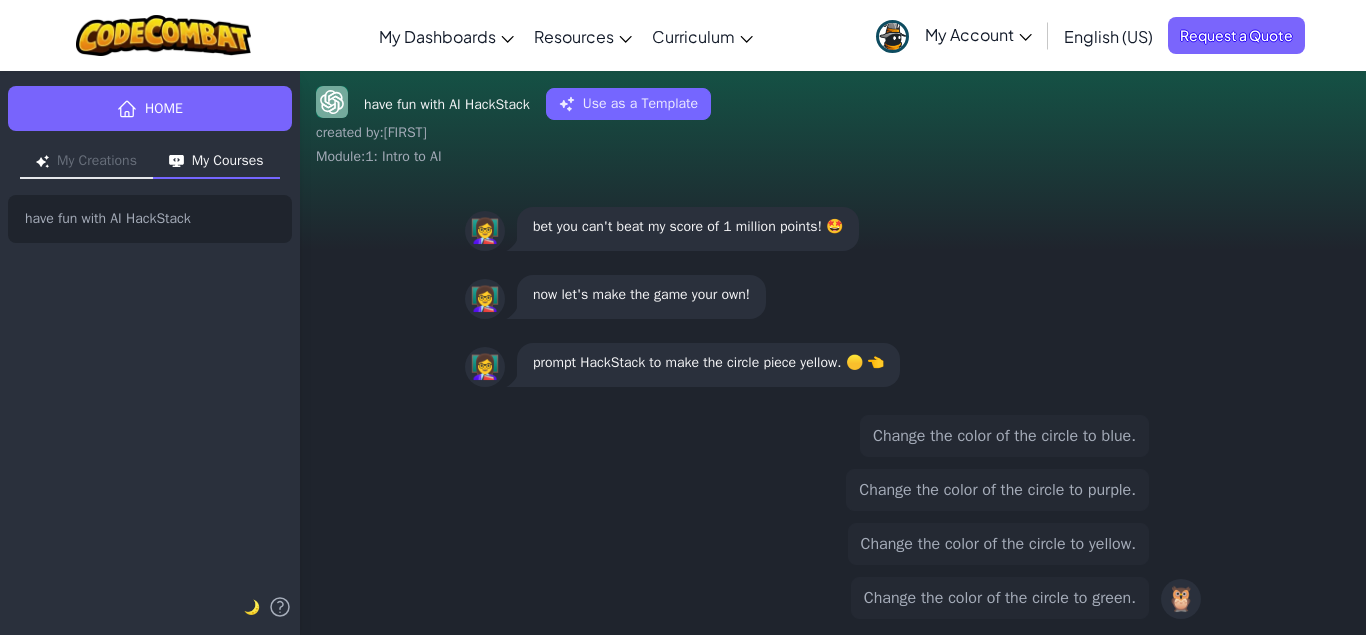 click on "Change the color of the circle to blue." at bounding box center [1004, 436] 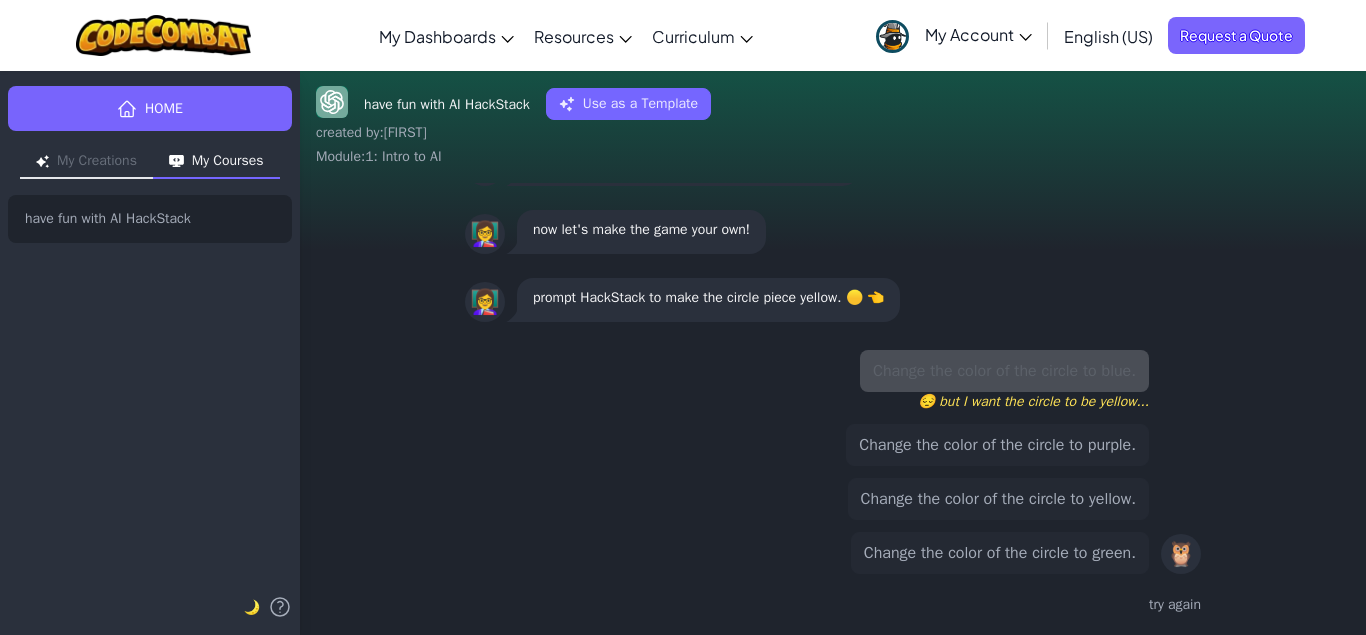 click on "Change the color of the circle to purple." at bounding box center (997, 445) 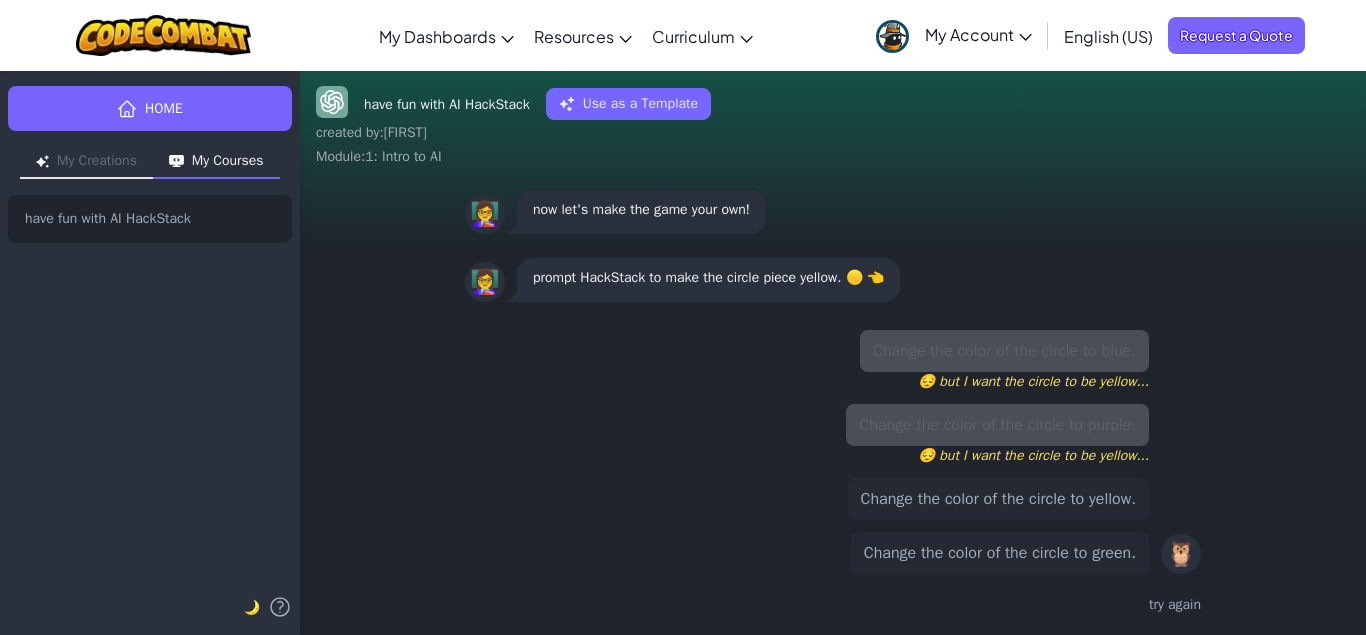 click on "Change the color of the circle to yellow." at bounding box center (998, 499) 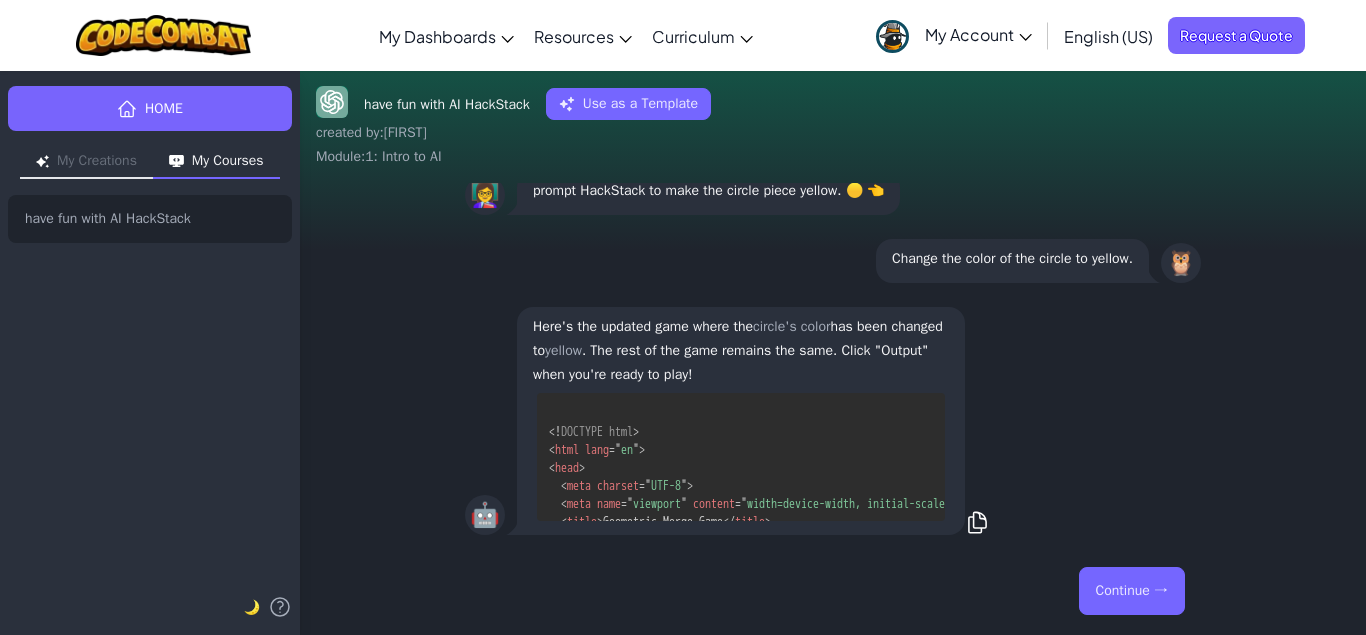 click on "Continue →" at bounding box center [1132, 591] 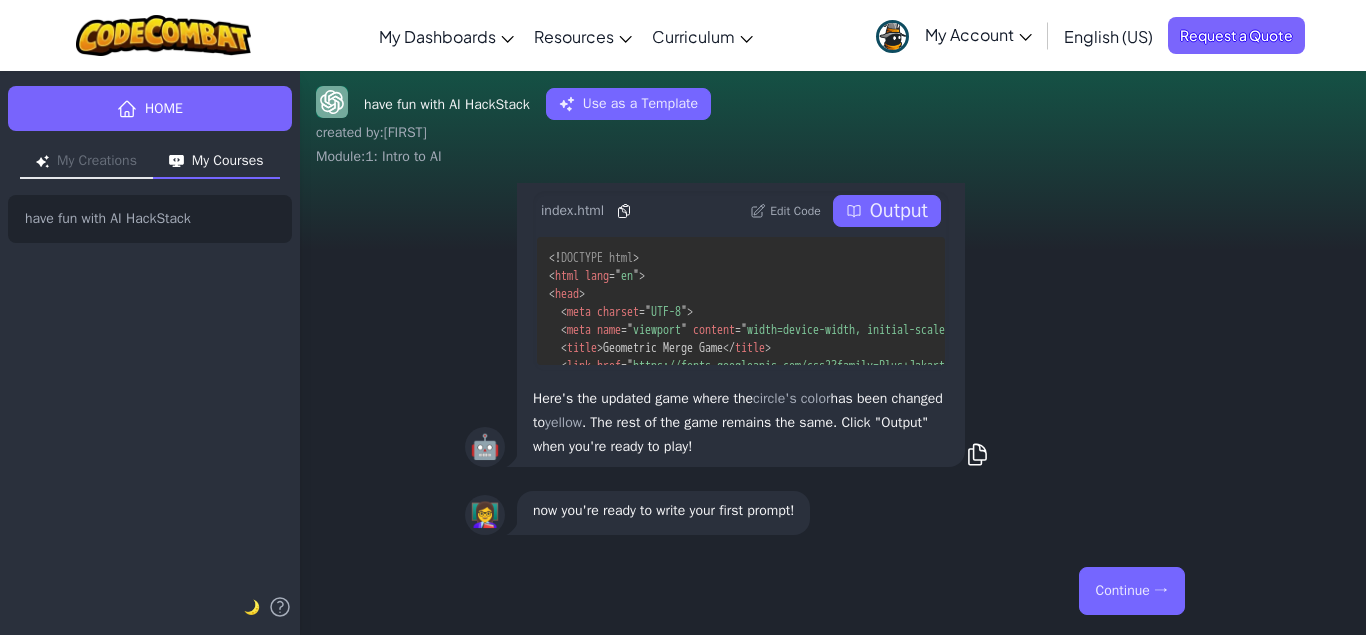 click on "Continue →" at bounding box center [1132, 591] 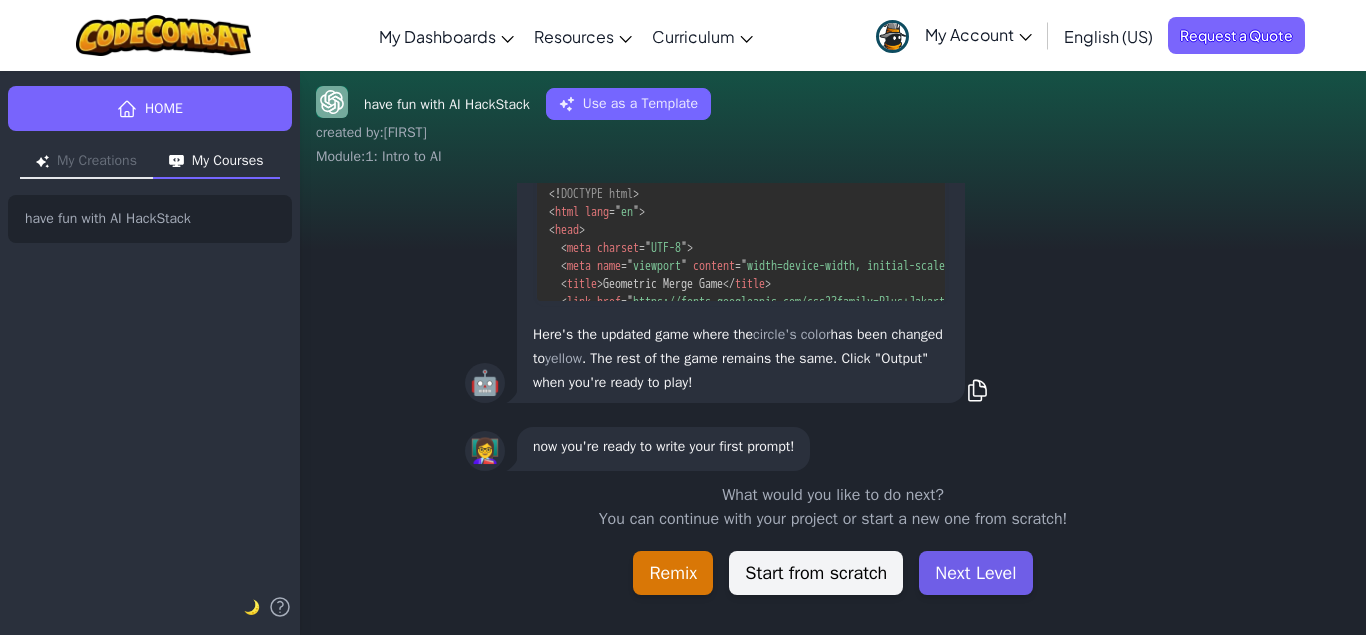 click on "Next Level" at bounding box center (975, 573) 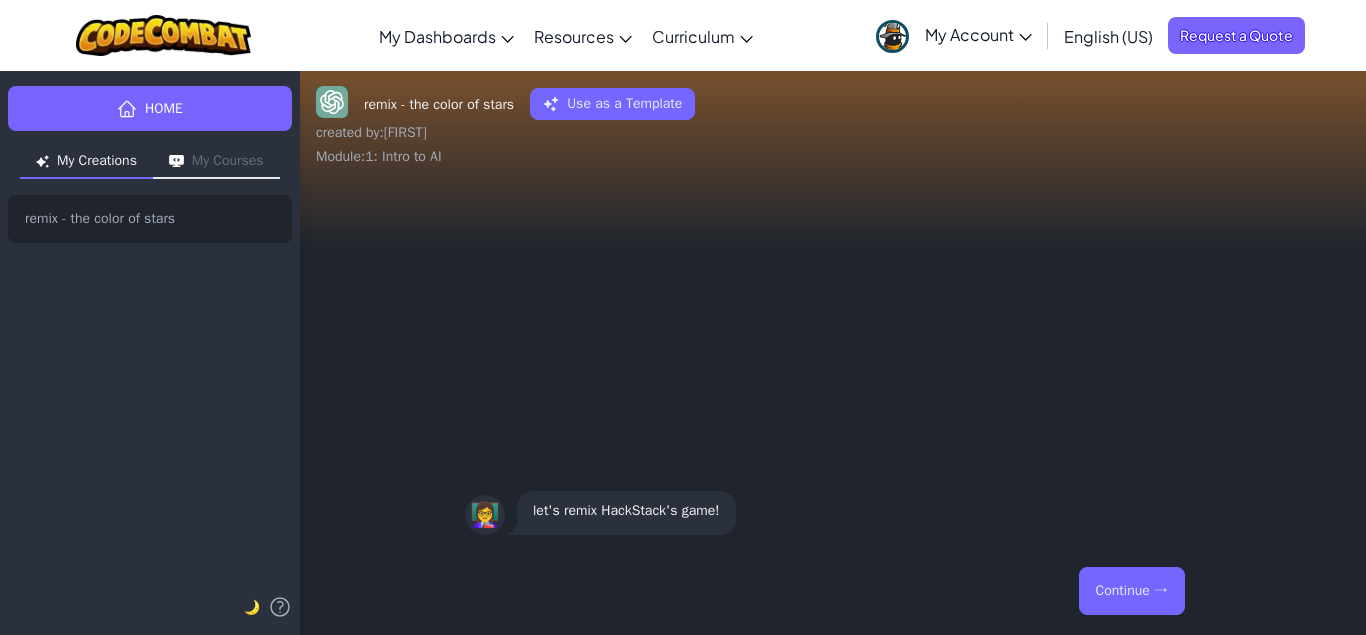 click on "Continue →" at bounding box center (1132, 591) 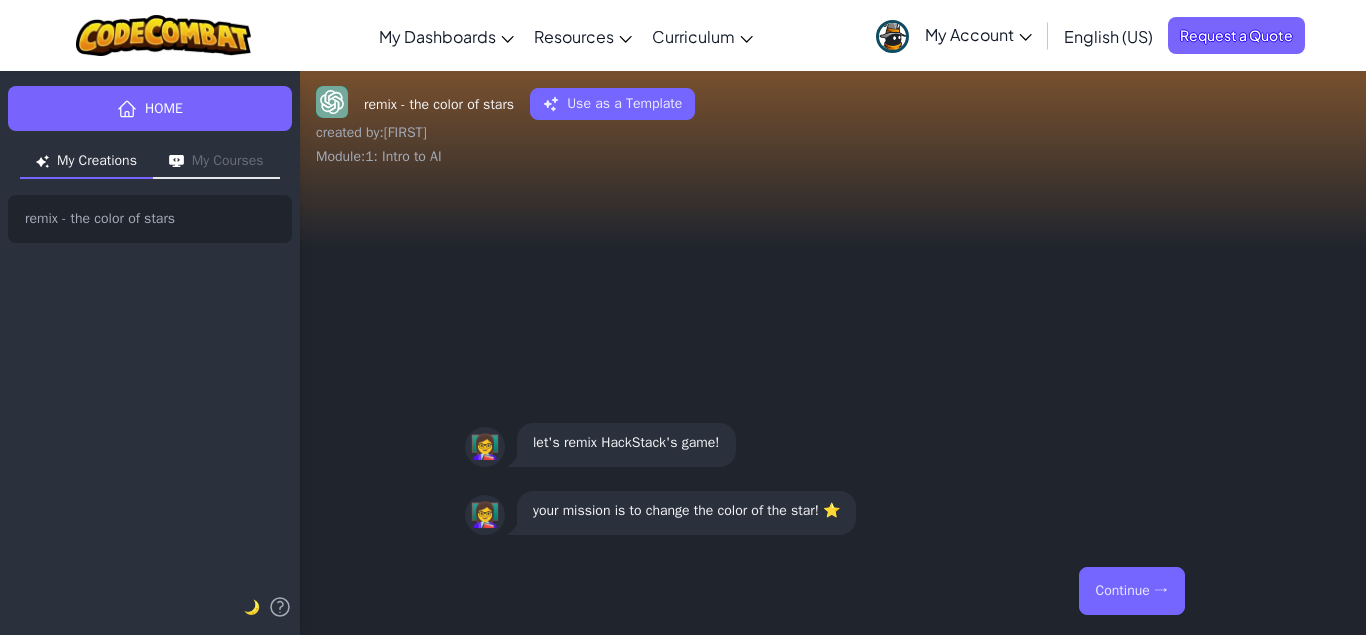 click on "Continue →" at bounding box center [1132, 591] 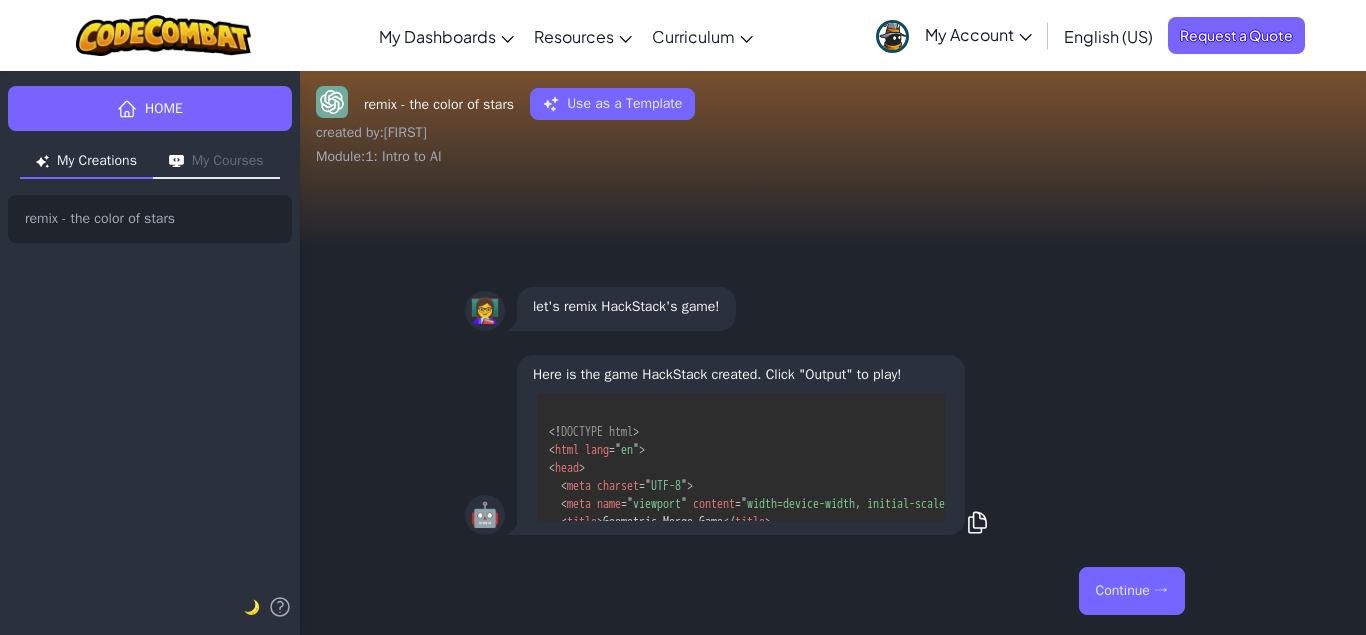 scroll, scrollTop: 40, scrollLeft: 0, axis: vertical 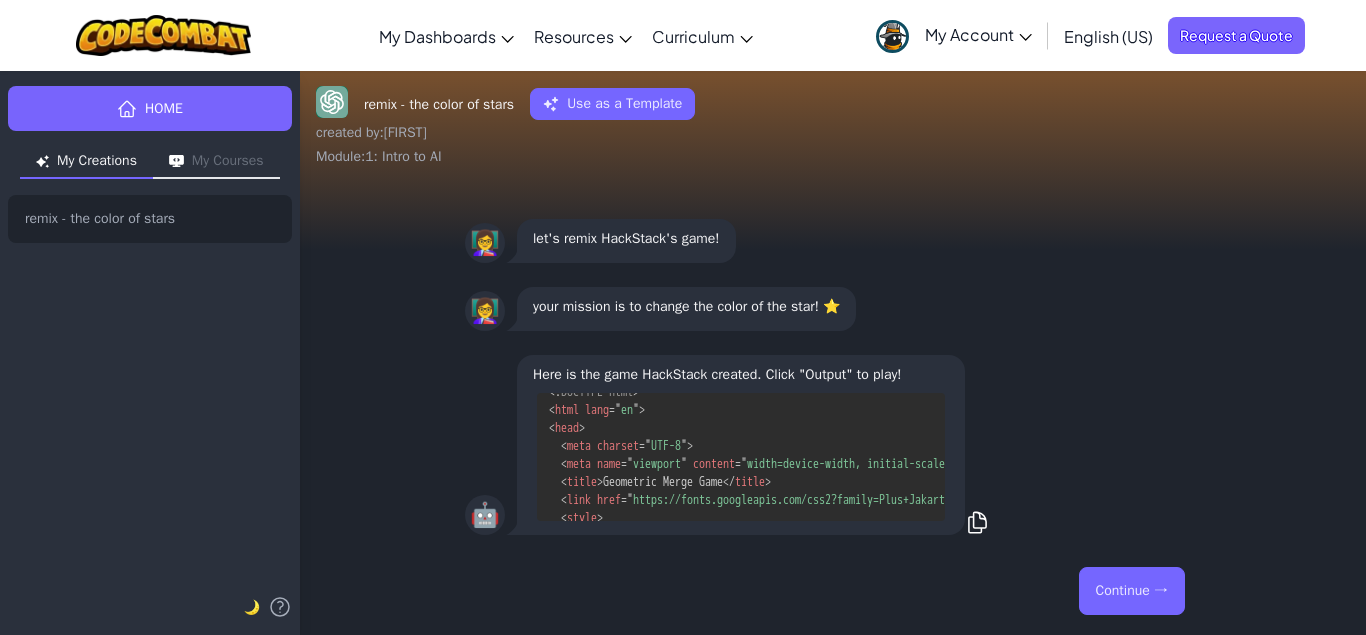 click on "Continue →" at bounding box center (1132, 591) 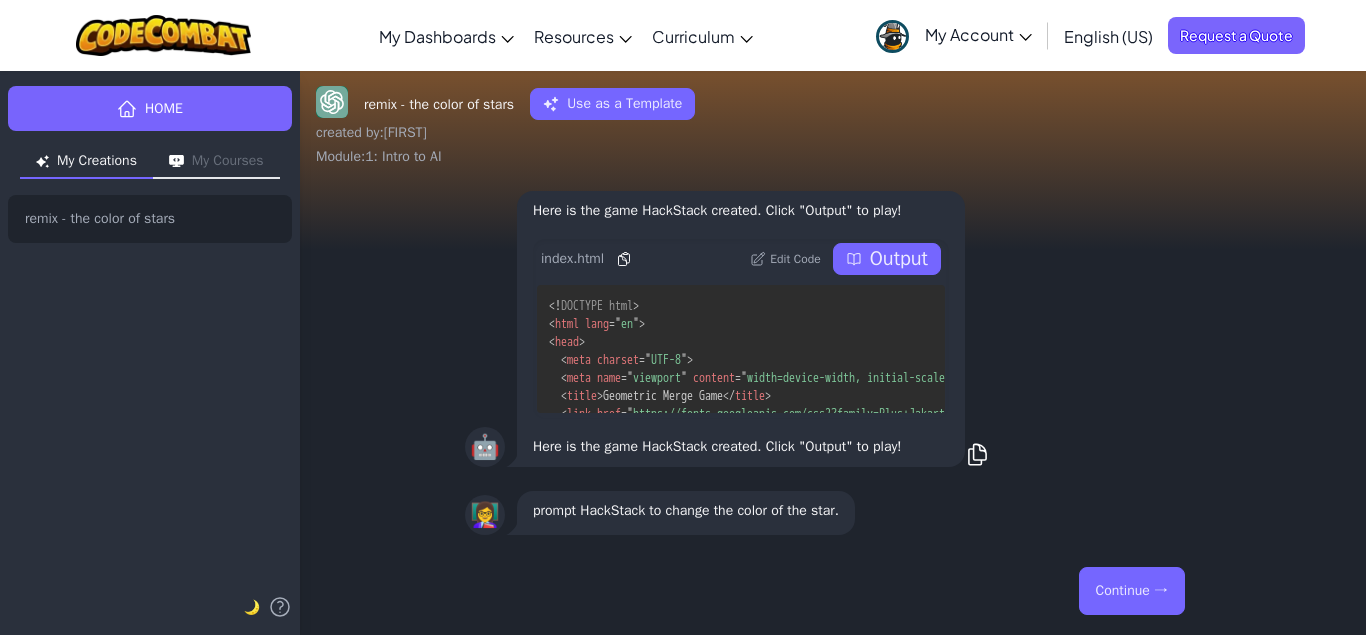 click on "Output" at bounding box center (899, 259) 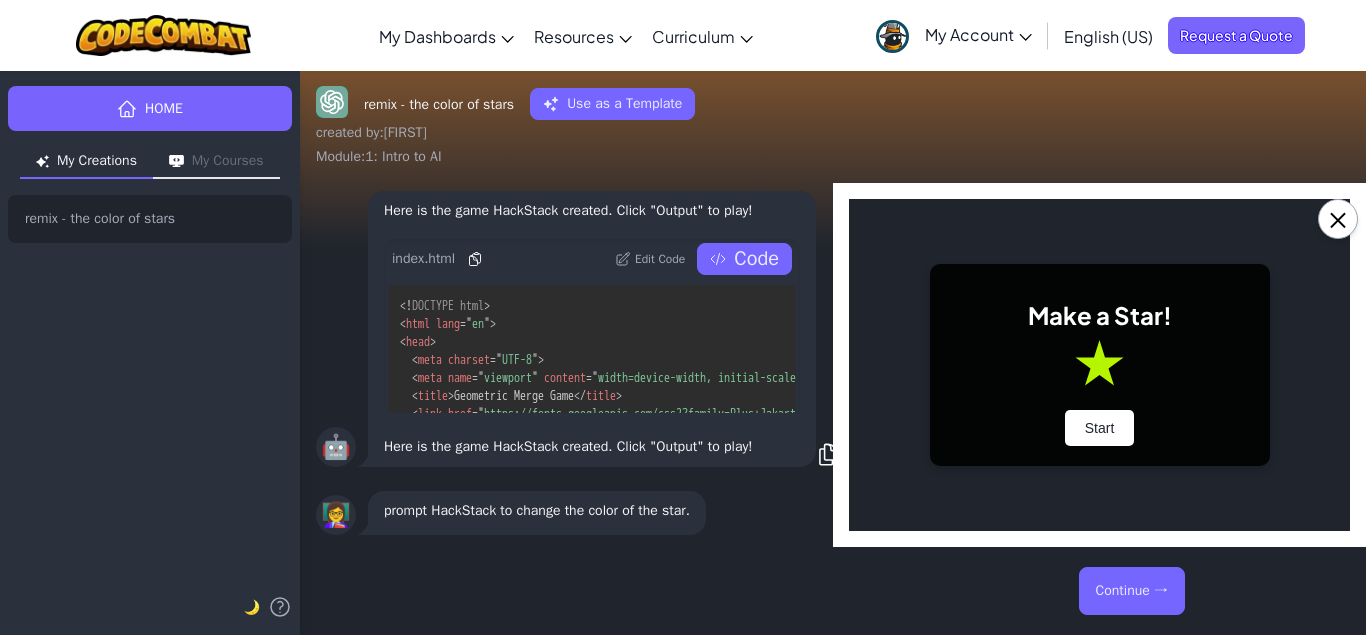 scroll, scrollTop: 0, scrollLeft: 0, axis: both 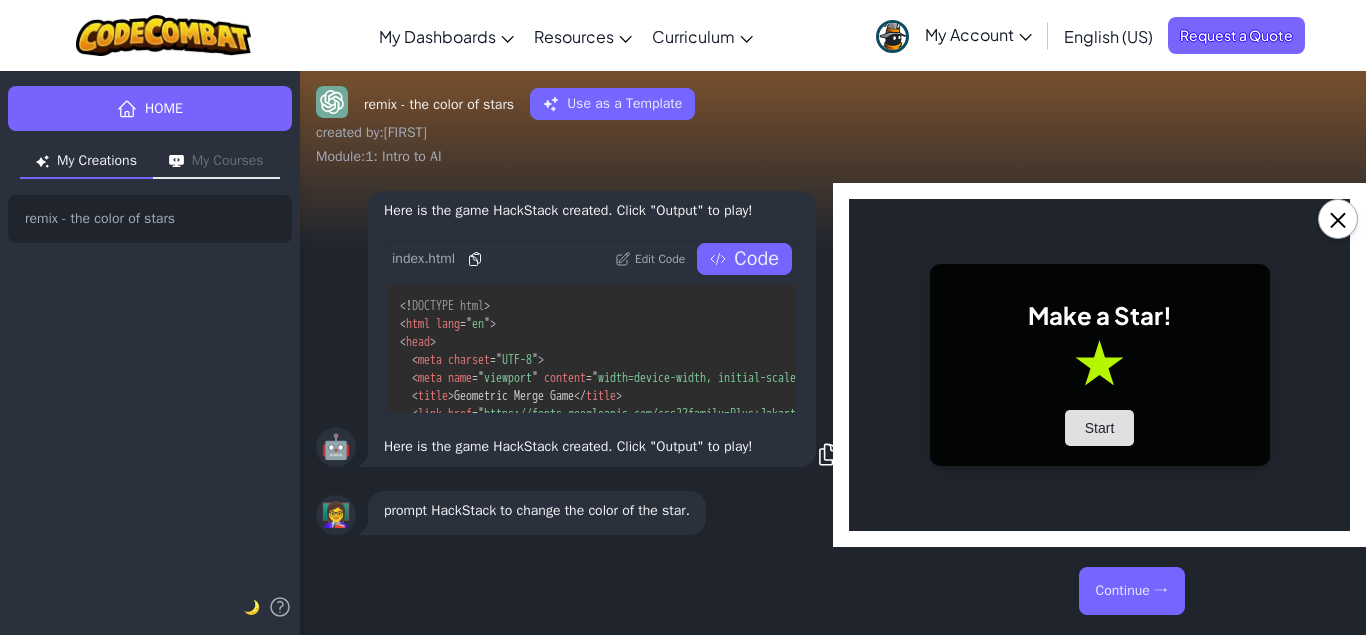 click on "Start" at bounding box center [1100, 428] 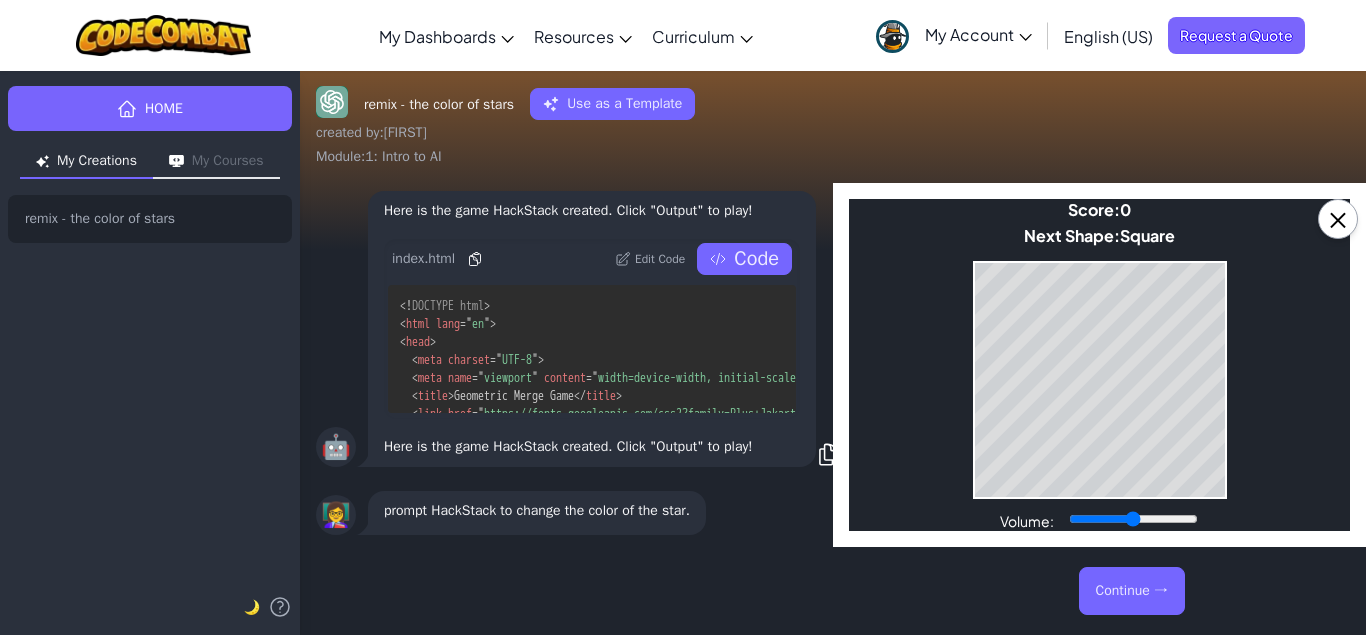 click on "Make a Star!
Start
Score:  0
Next Shape:  Square
Game Over
Your stack reached the top!
Restart
Volume:" at bounding box center (1099, 365) 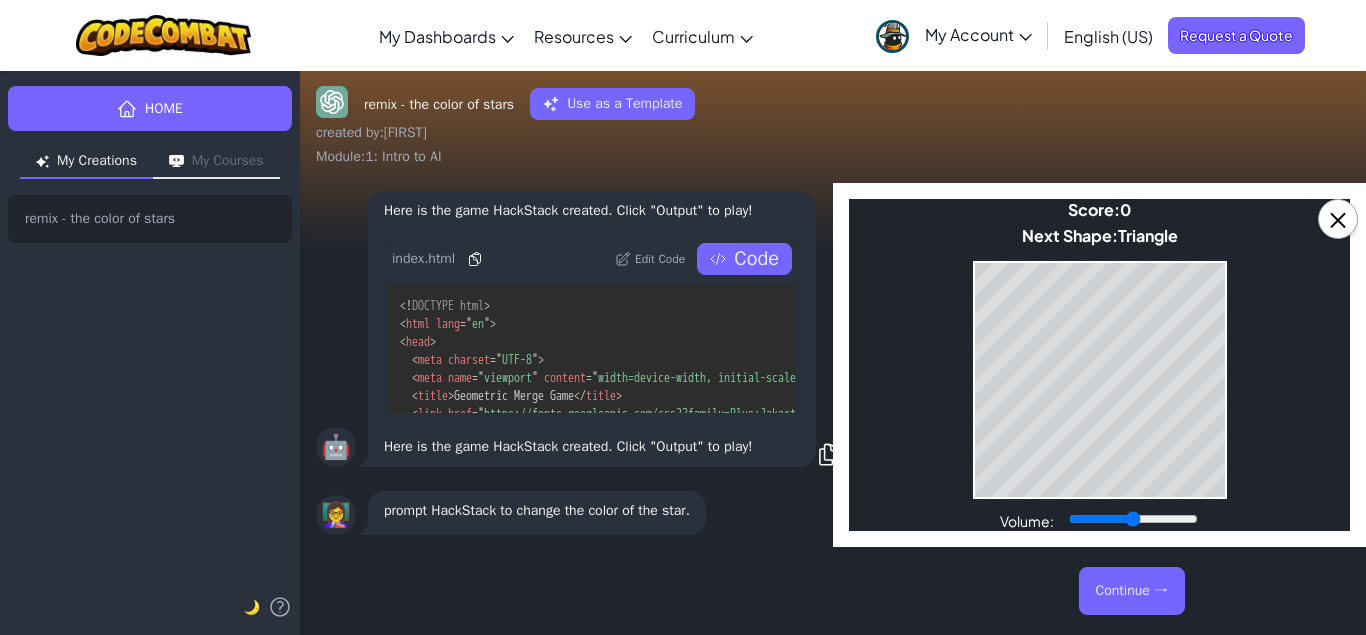 click on "Game Over
Your stack reached the top!
Restart" at bounding box center (1100, 380) 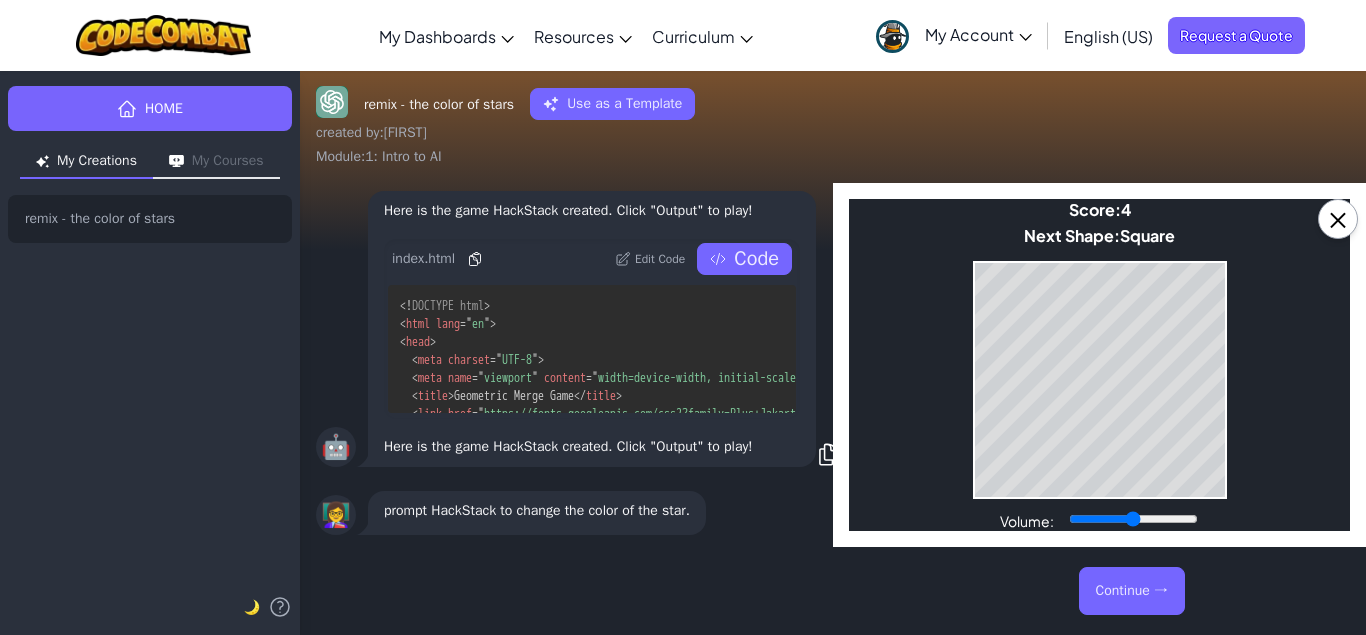click on "Game Over
Your stack reached the top!
Restart" at bounding box center [1100, 380] 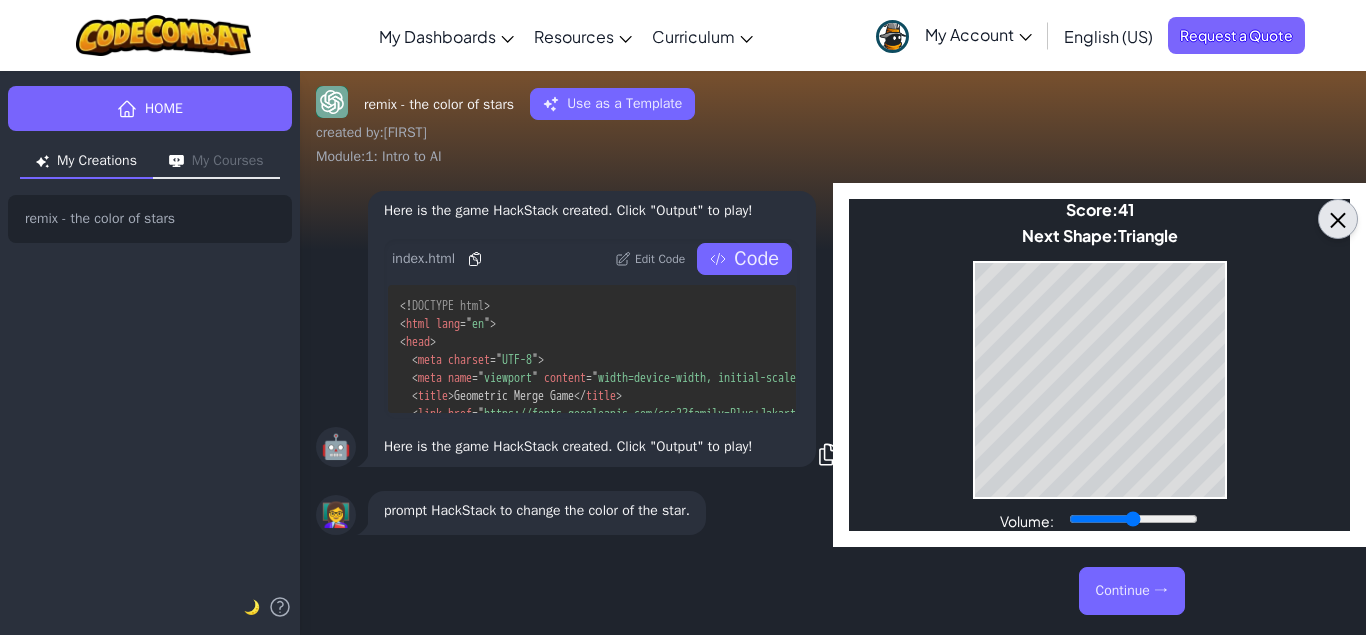 click on "×" at bounding box center (1338, 219) 